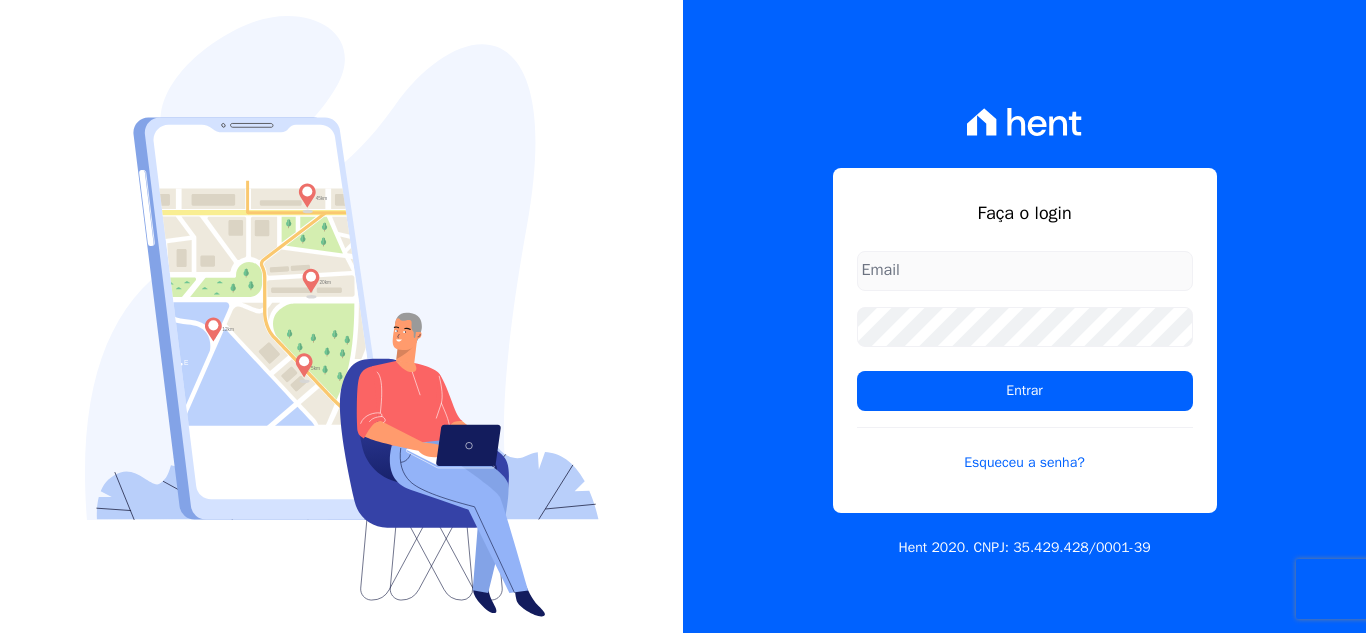 scroll, scrollTop: 0, scrollLeft: 0, axis: both 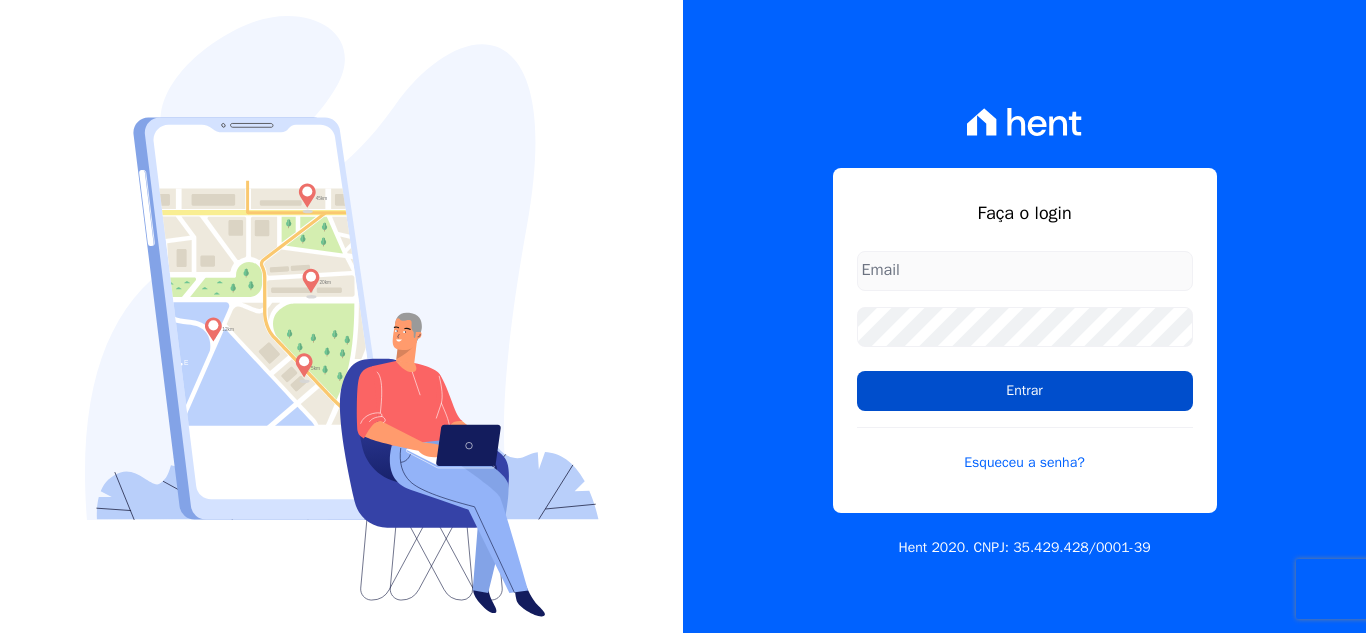 type on "[USERNAME]@example.com" 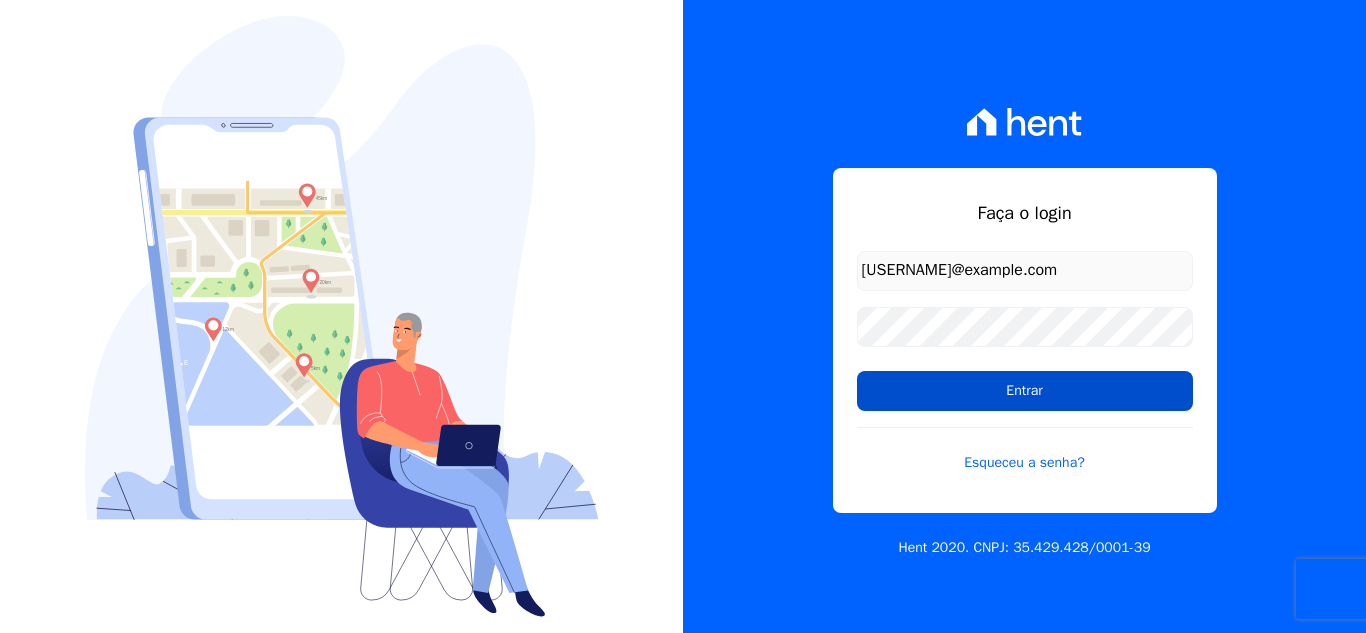 click on "Entrar" at bounding box center (1025, 391) 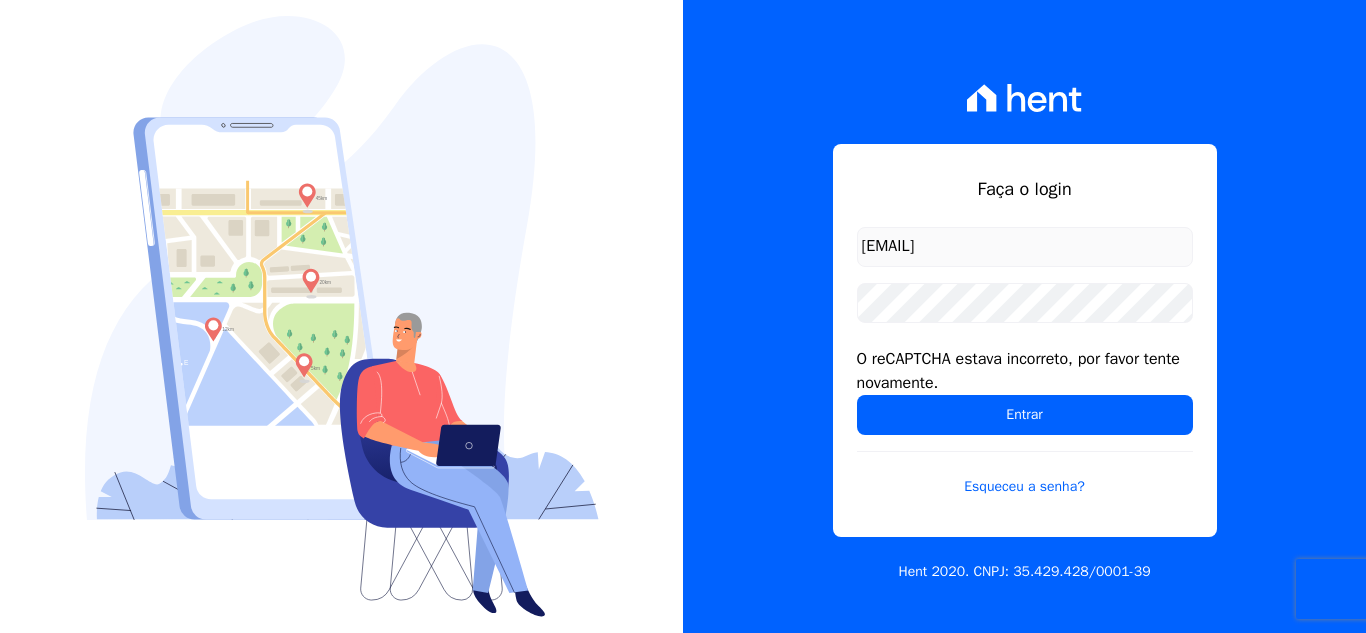 scroll, scrollTop: 0, scrollLeft: 0, axis: both 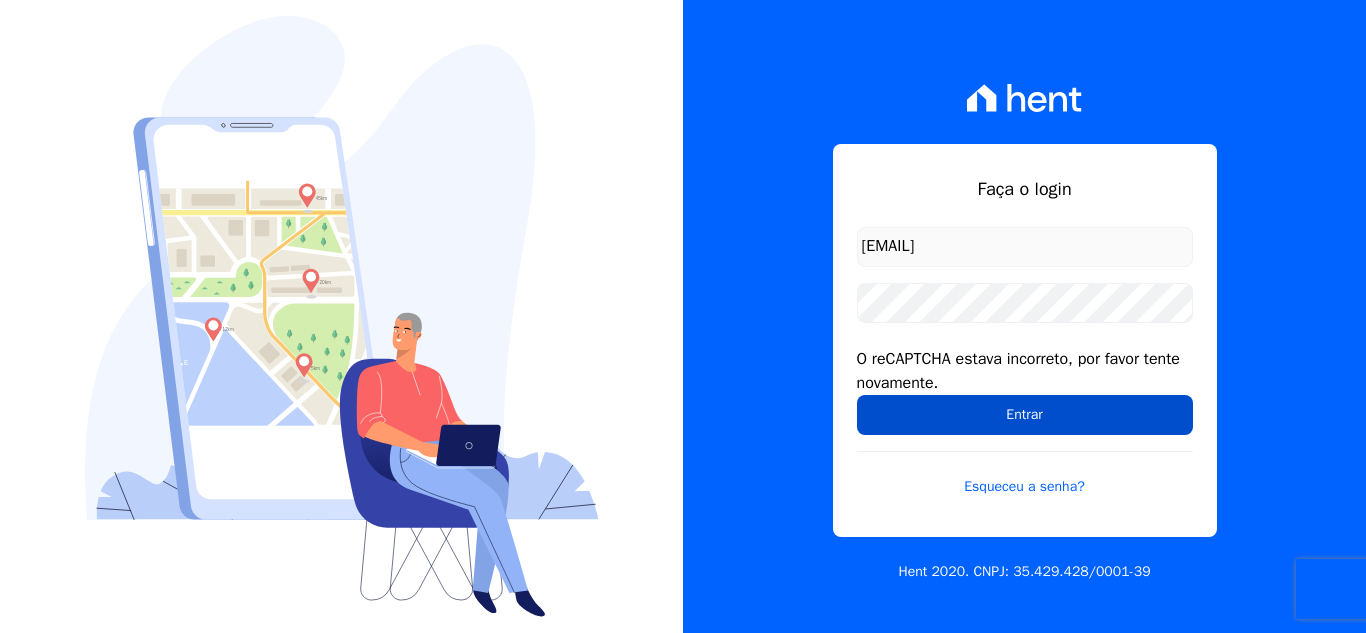 click on "Entrar" at bounding box center [1025, 415] 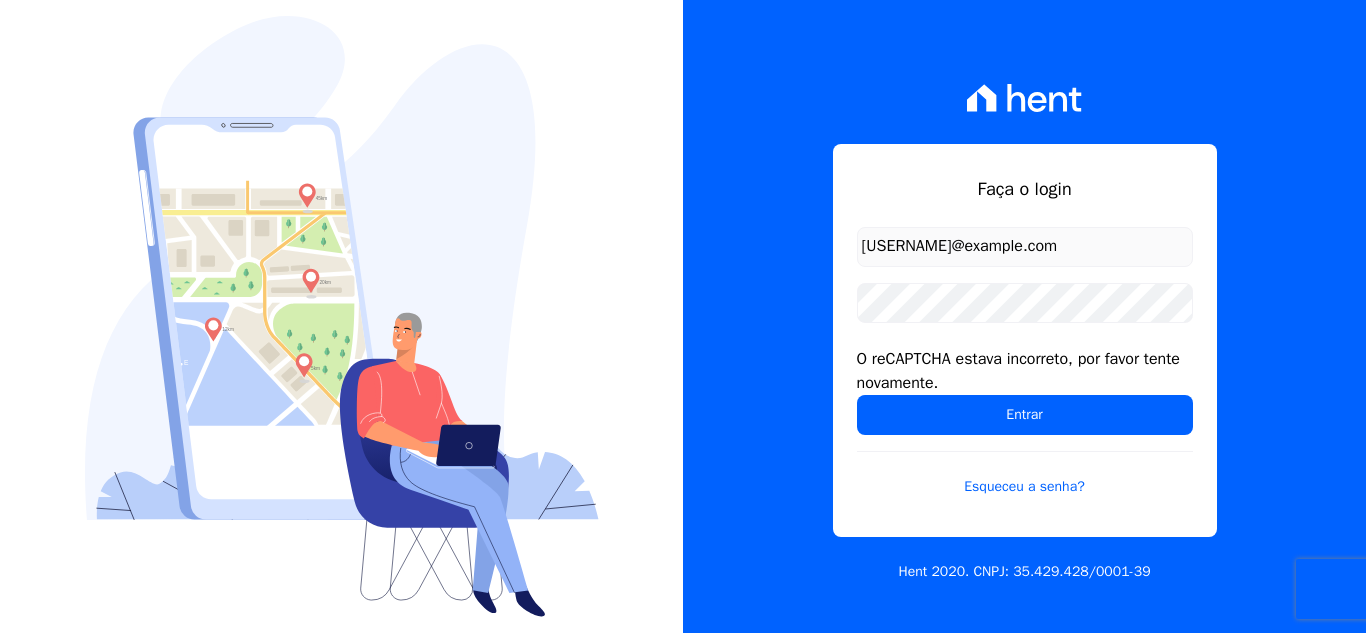 scroll, scrollTop: 0, scrollLeft: 0, axis: both 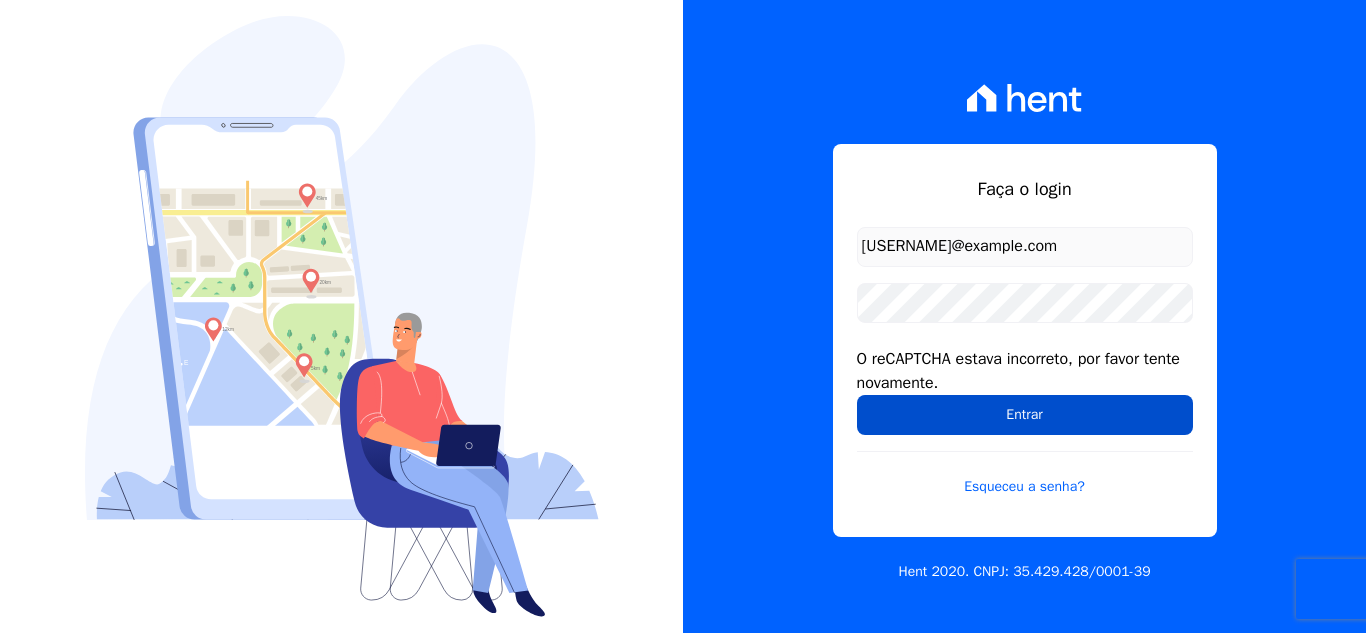 click on "Entrar" at bounding box center [1025, 415] 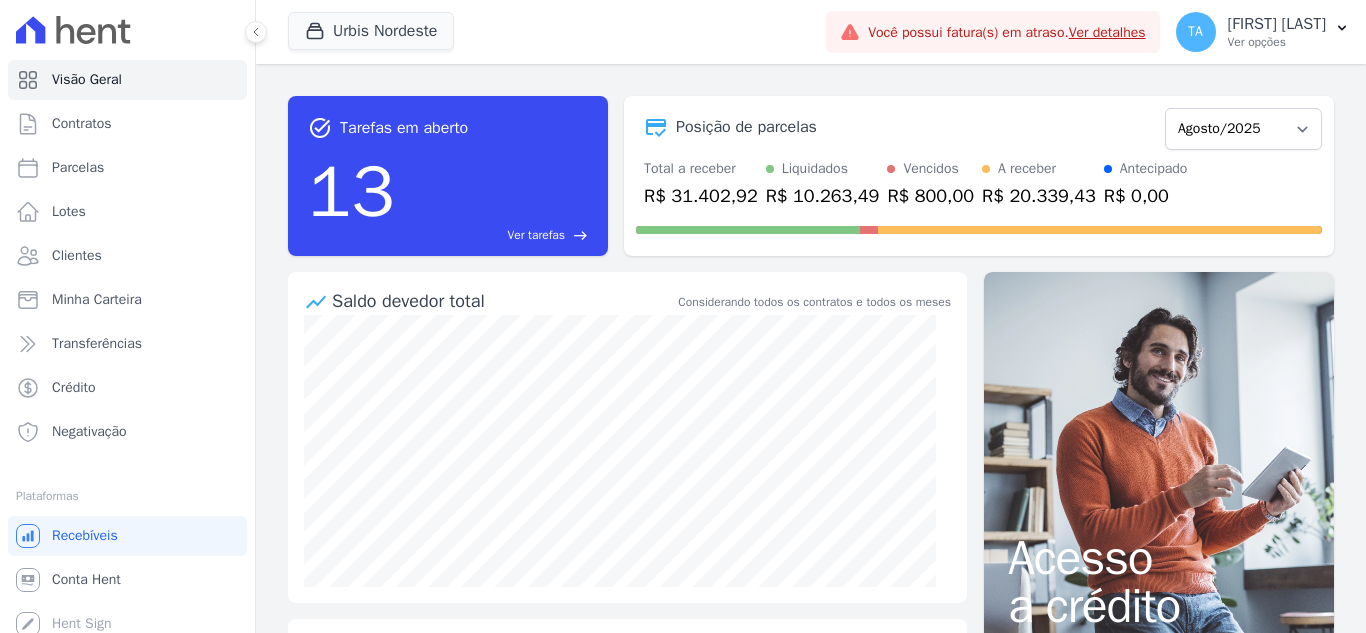 scroll, scrollTop: 0, scrollLeft: 0, axis: both 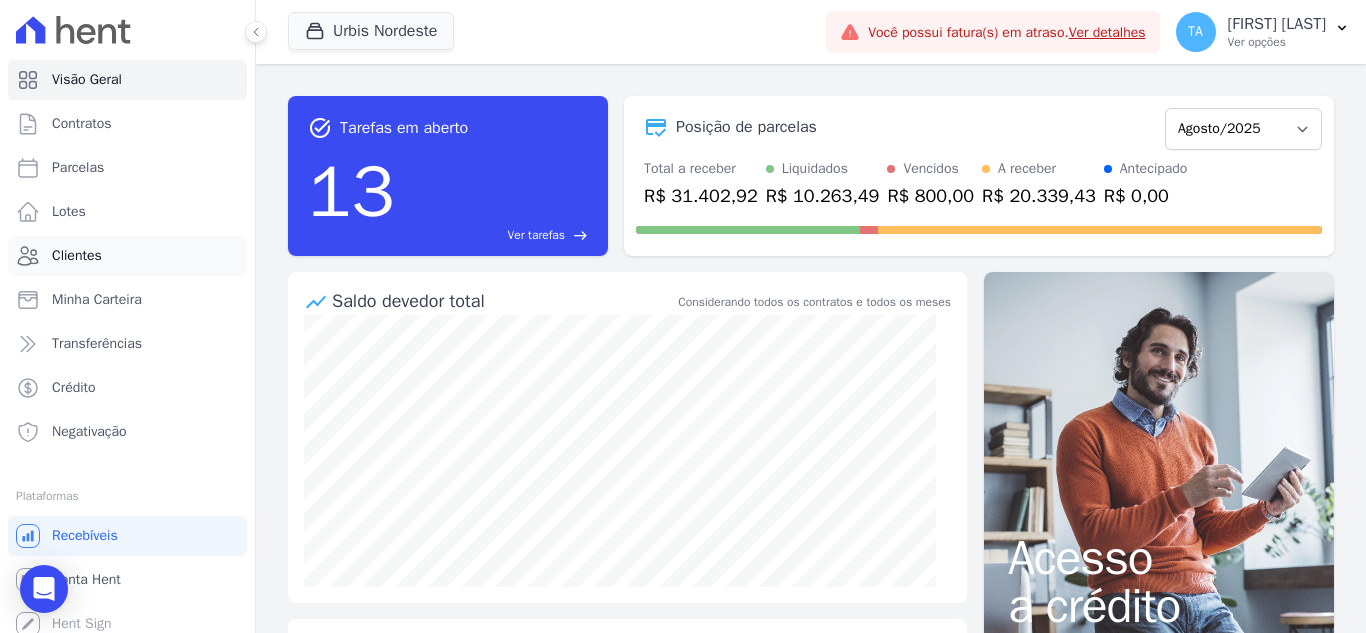 click on "Clientes" at bounding box center (127, 256) 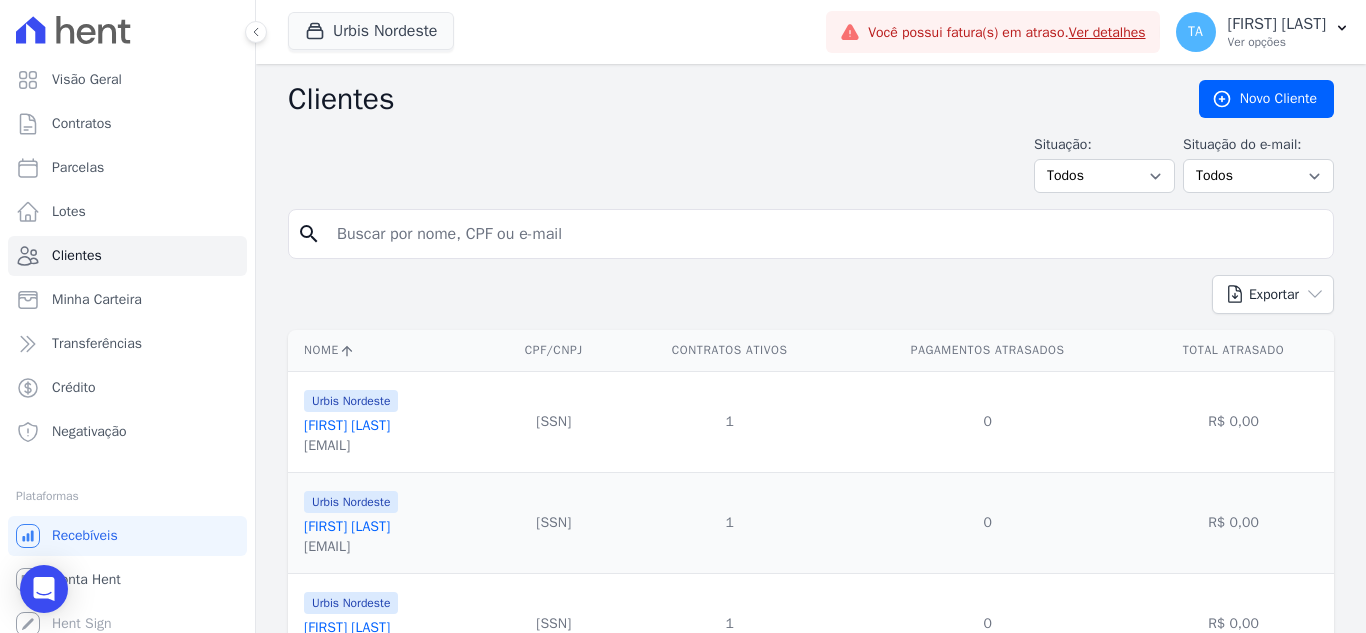 click at bounding box center (825, 234) 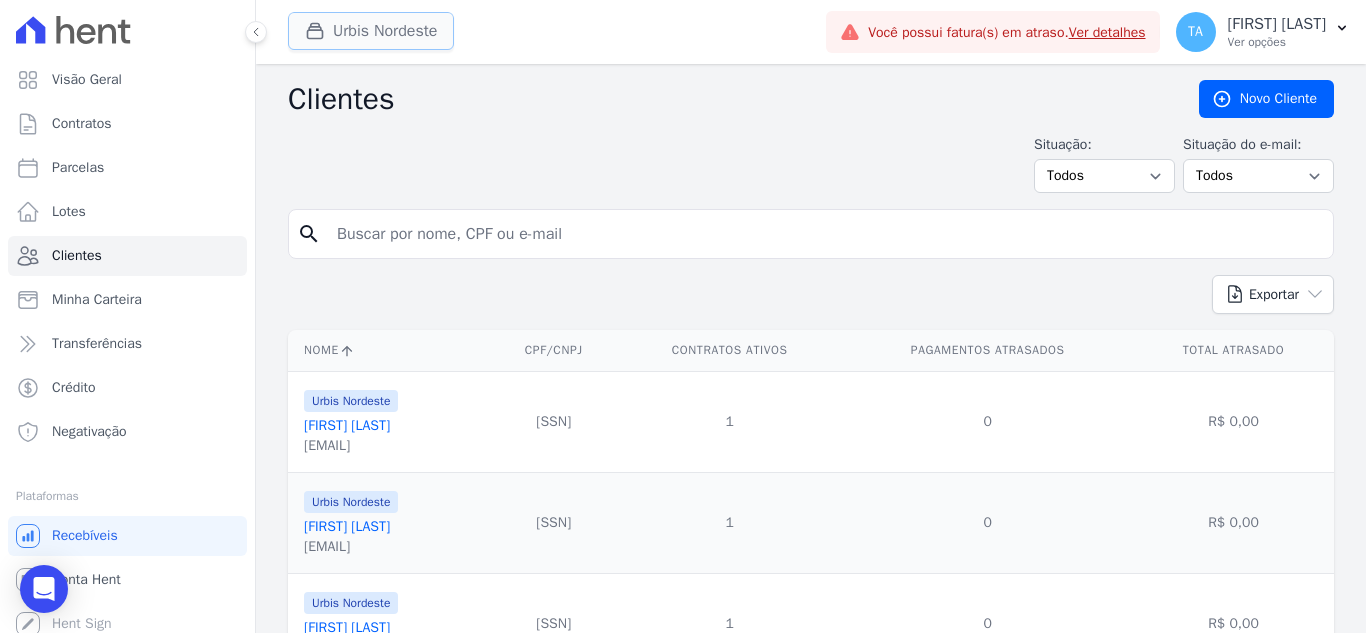 click on "Urbis Nordeste" at bounding box center (371, 31) 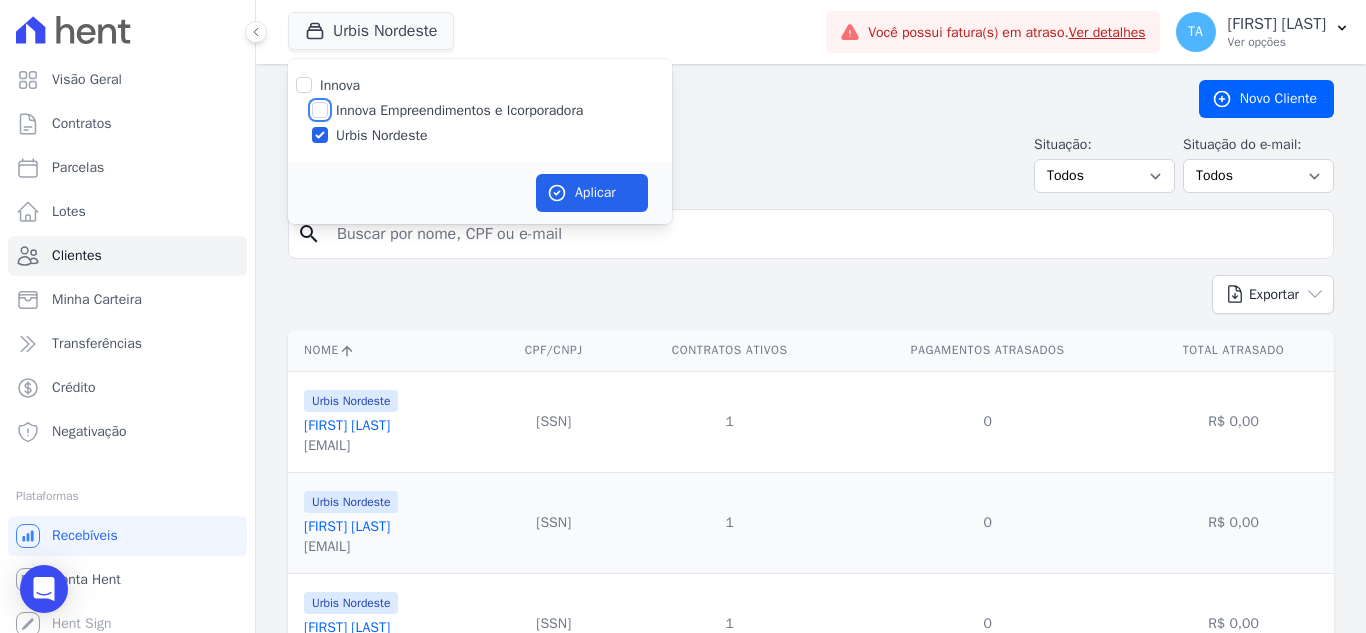 click on "Innova Empreendimentos e Icorporadora" at bounding box center [320, 110] 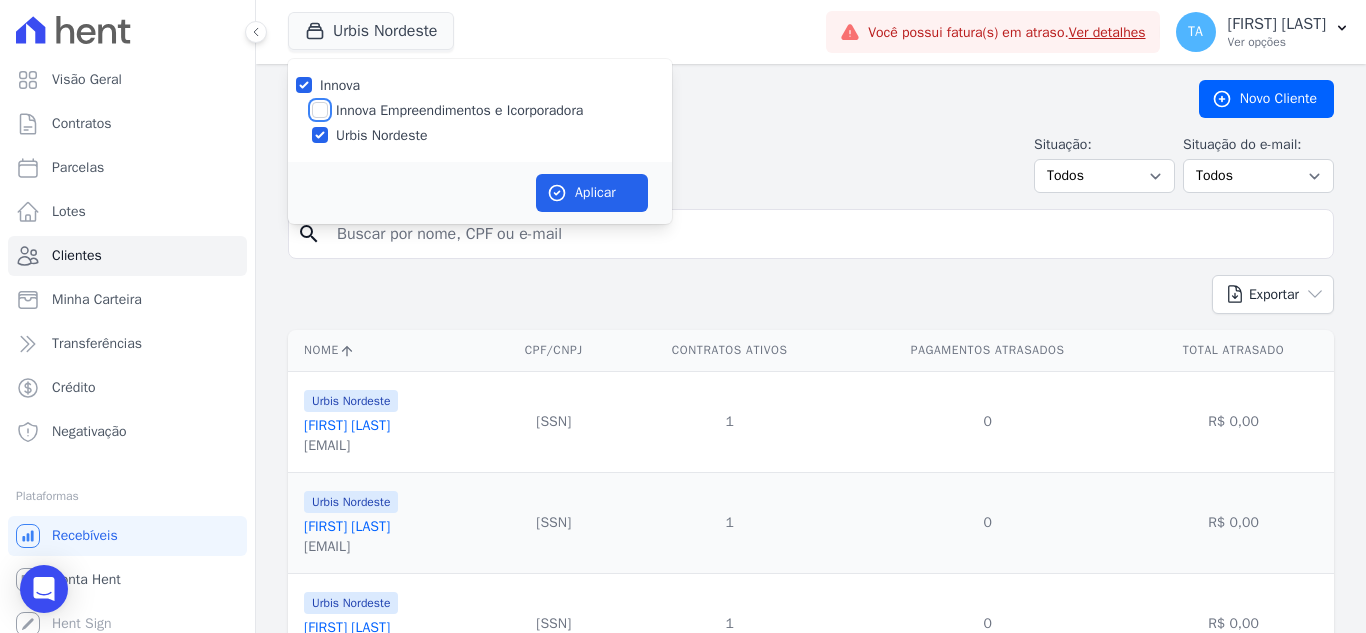 checkbox on "true" 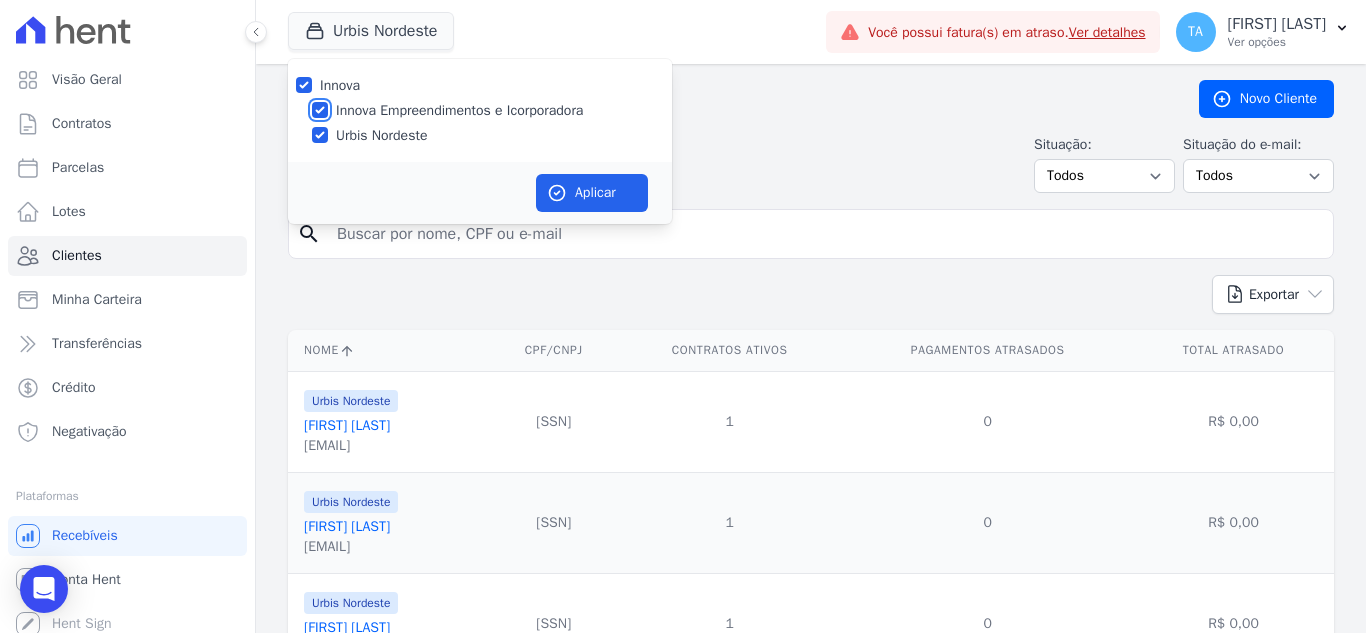 checkbox on "true" 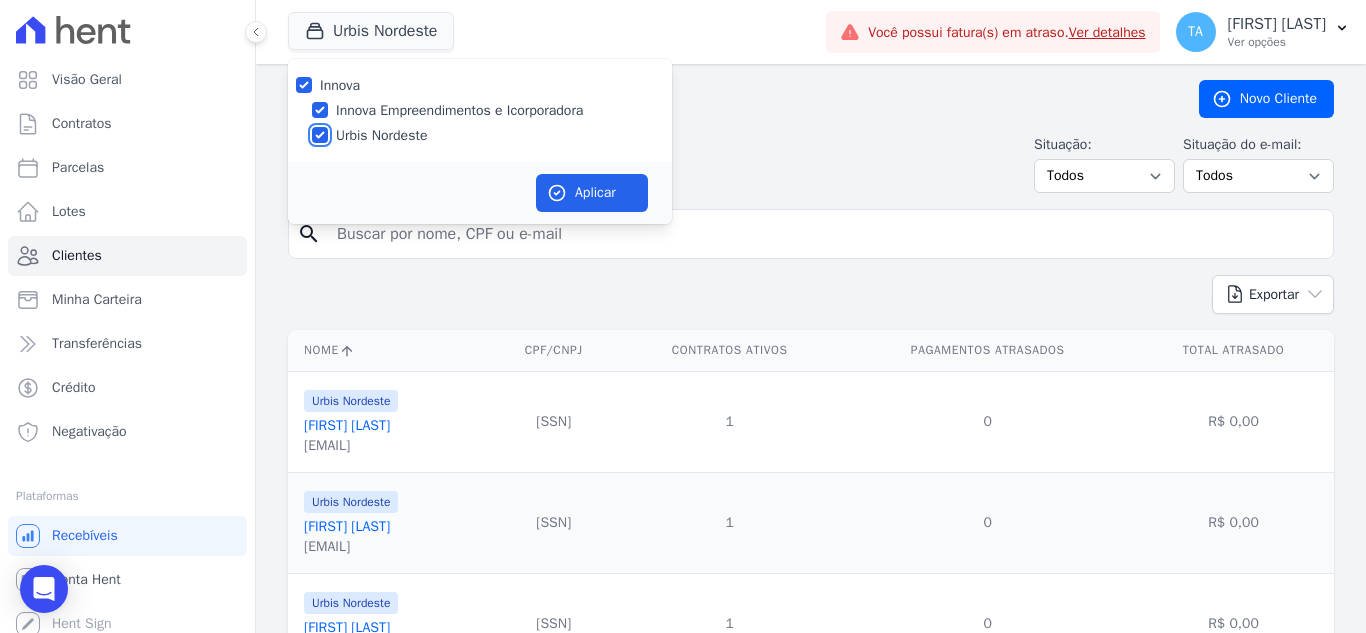 click on "Urbis Nordeste" at bounding box center (320, 135) 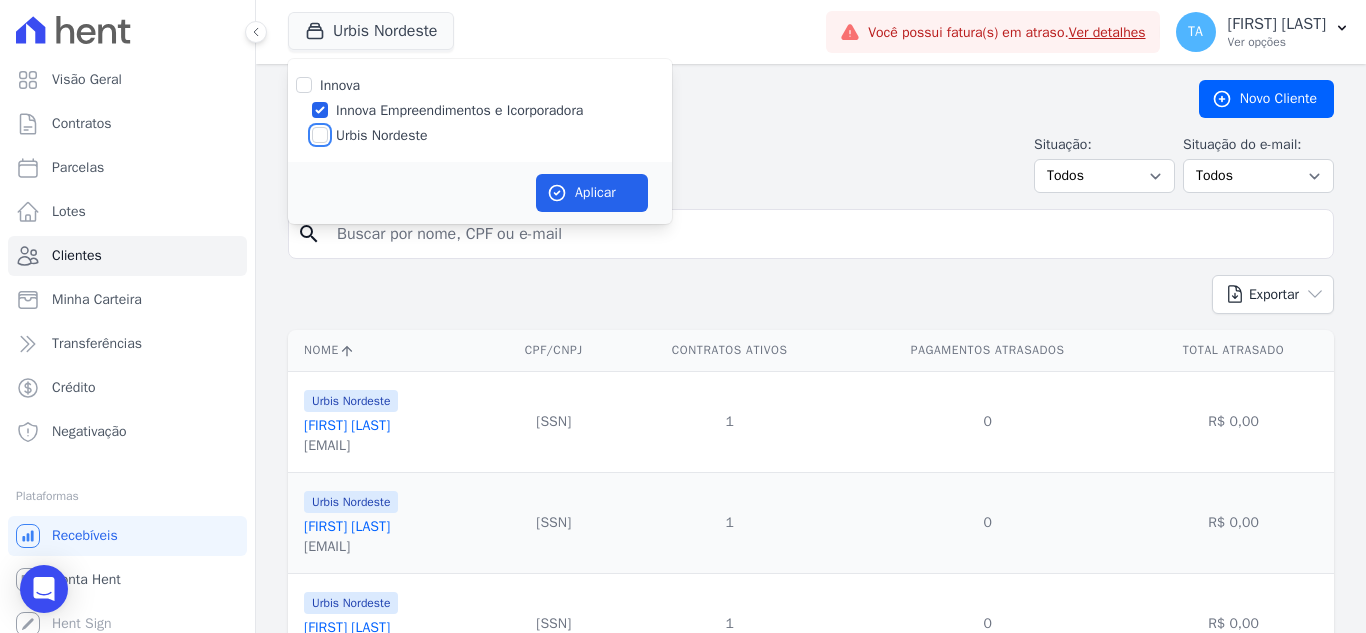 checkbox on "false" 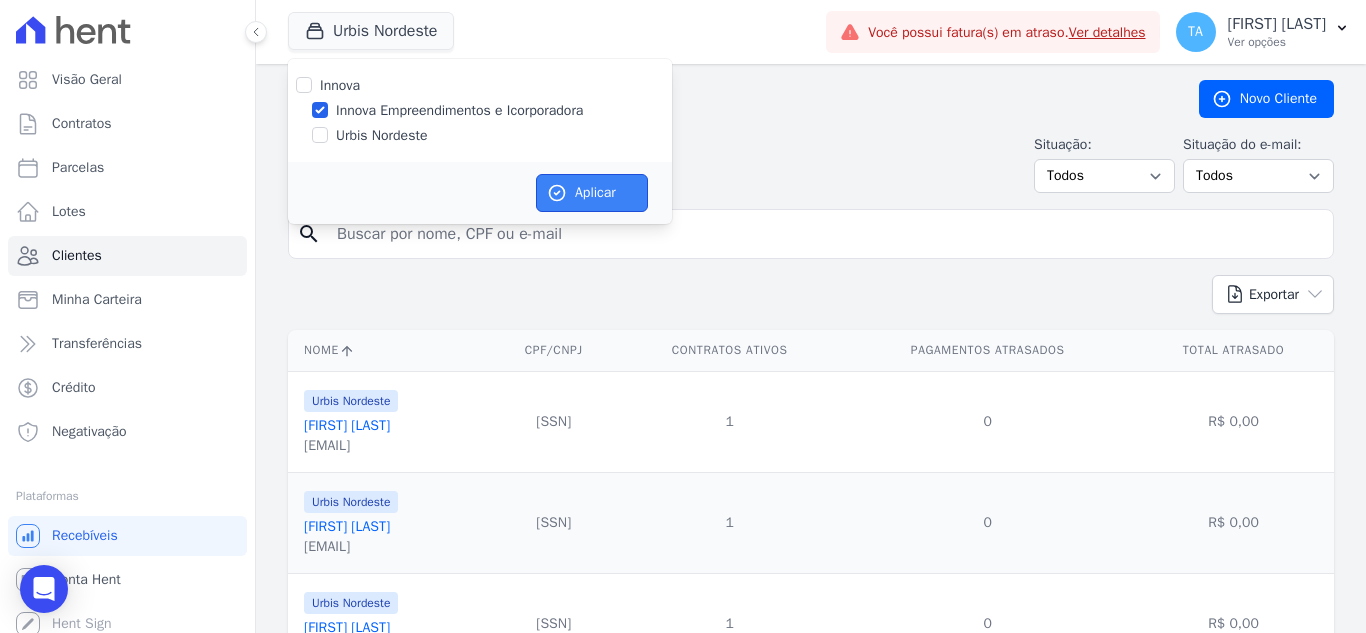 click on "Aplicar" at bounding box center (592, 193) 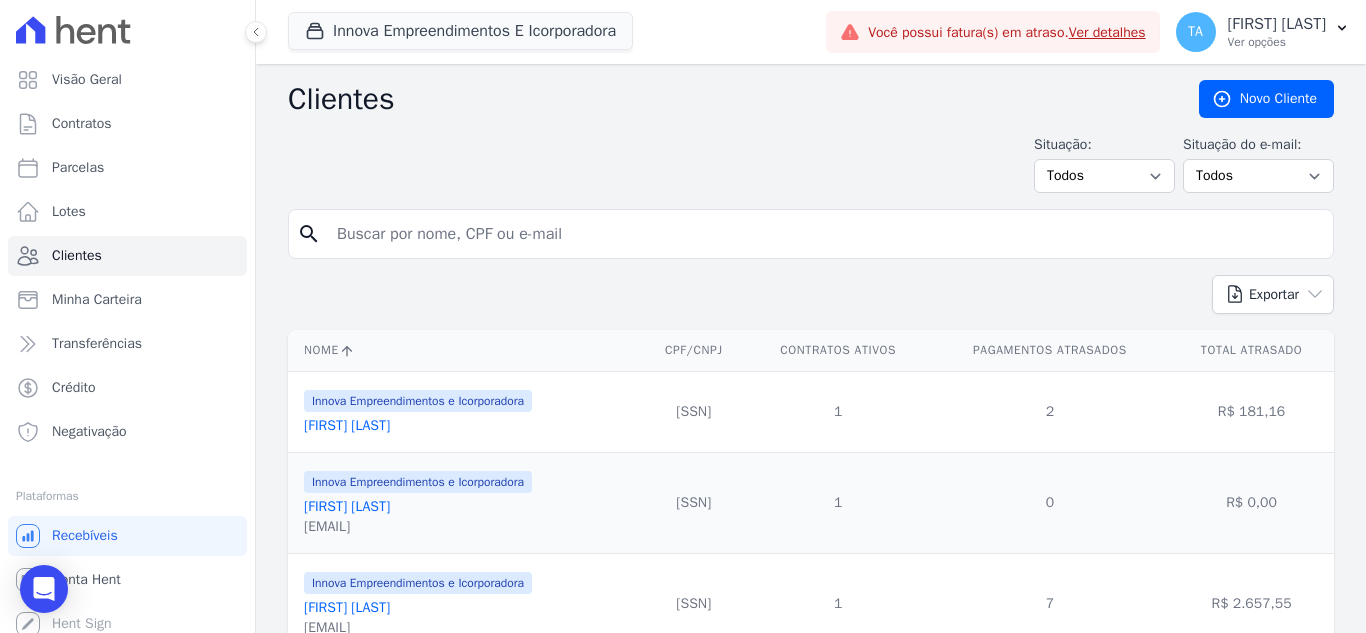 click at bounding box center [825, 234] 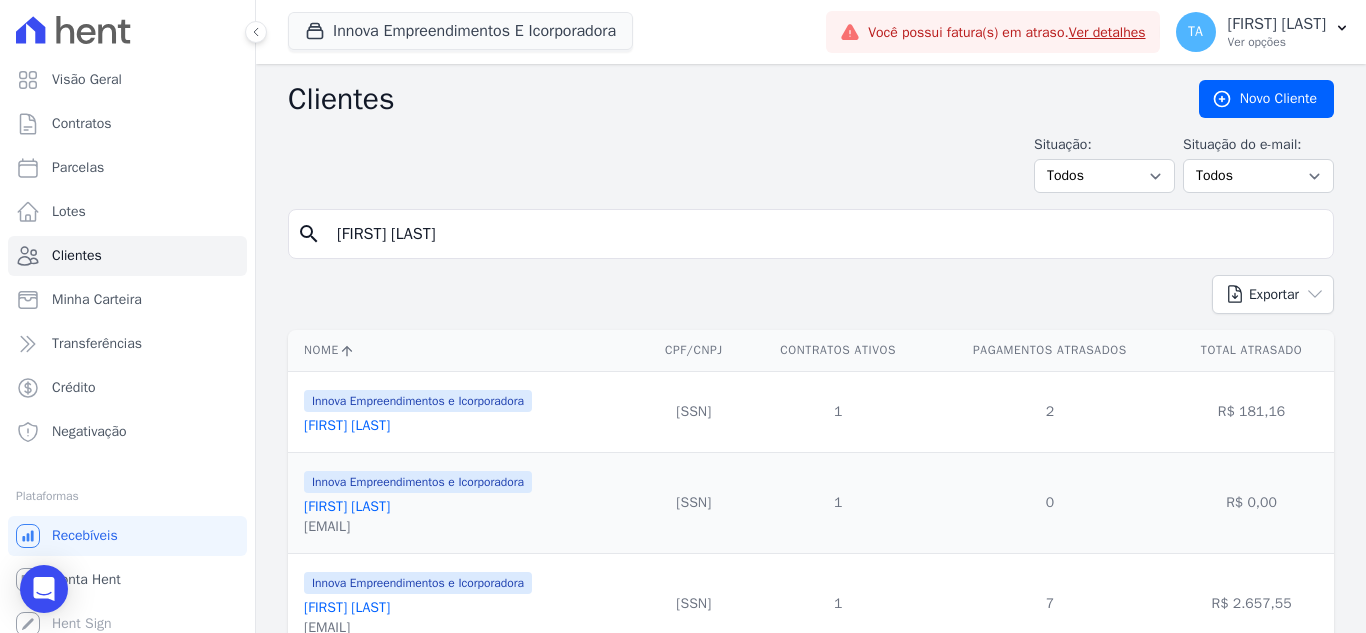 type on "[FIRST] [LAST]" 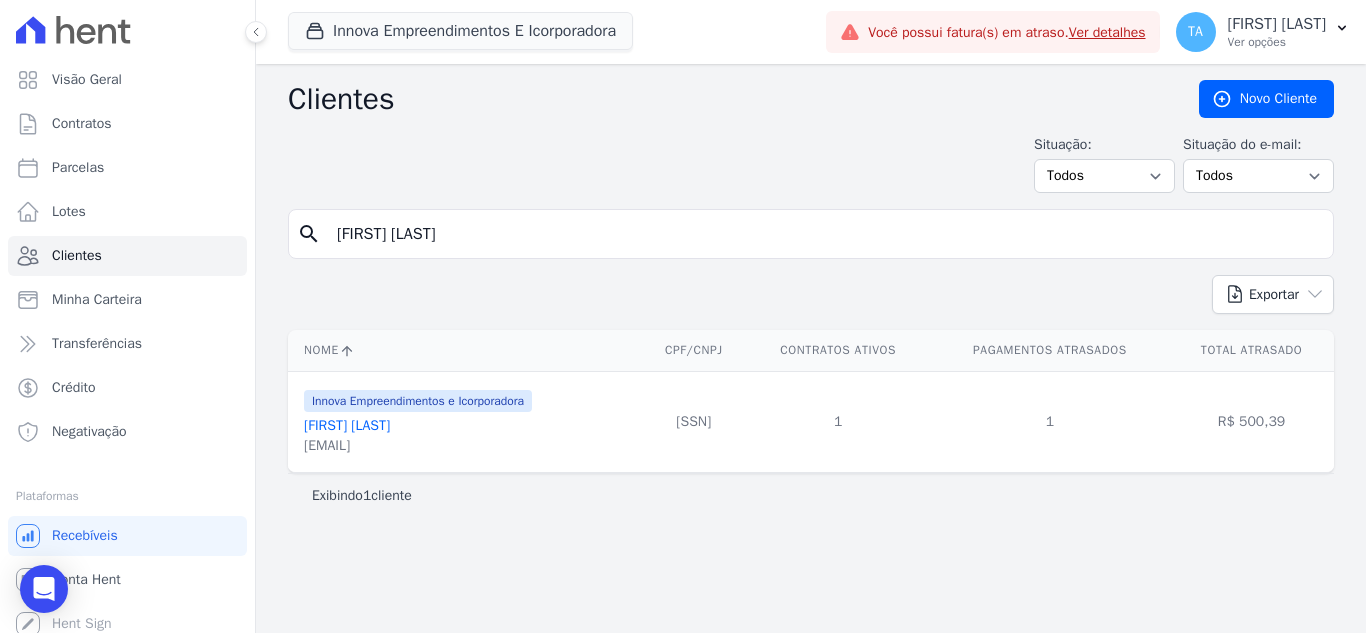 click on "[FIRST] [LAST]" at bounding box center (347, 425) 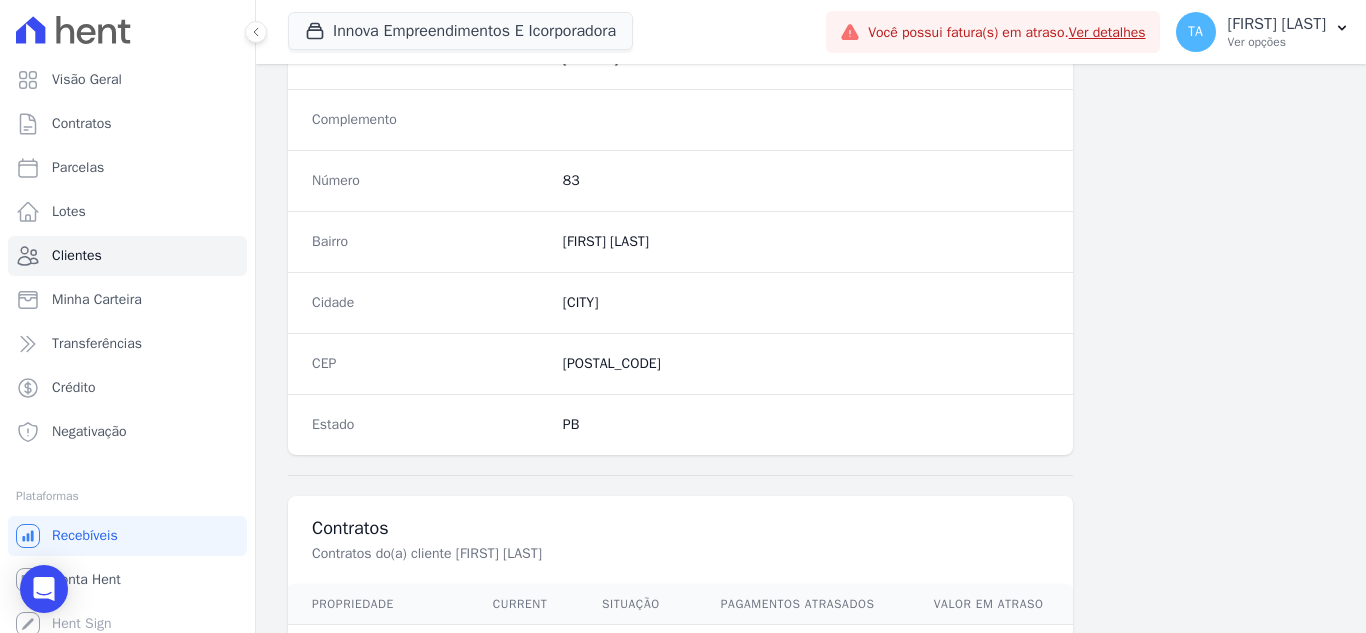 scroll, scrollTop: 1238, scrollLeft: 0, axis: vertical 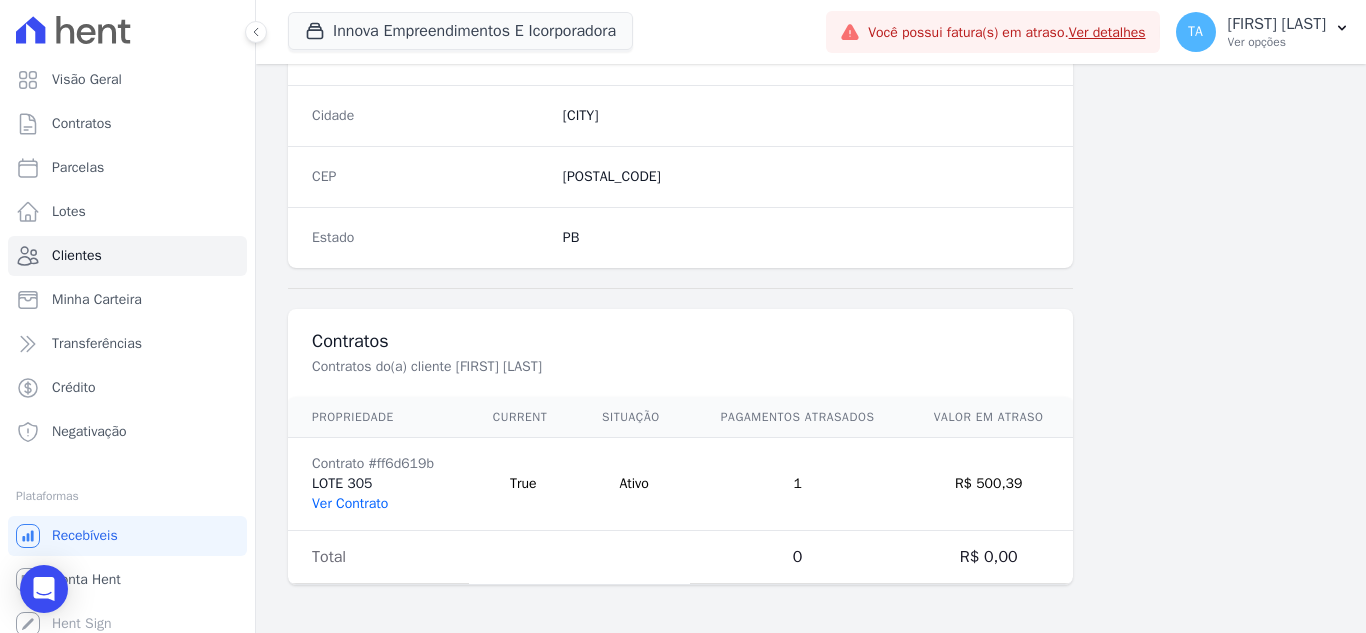 click on "Ver Contrato" at bounding box center (350, 503) 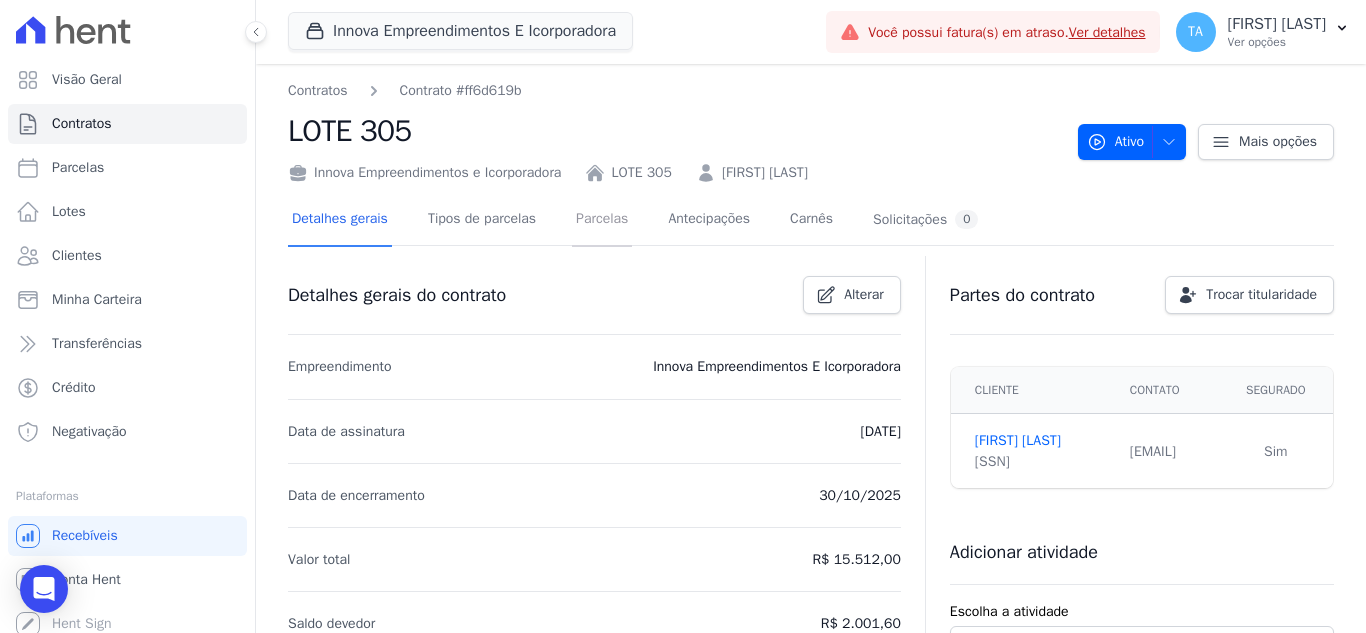 click on "Parcelas" at bounding box center [602, 220] 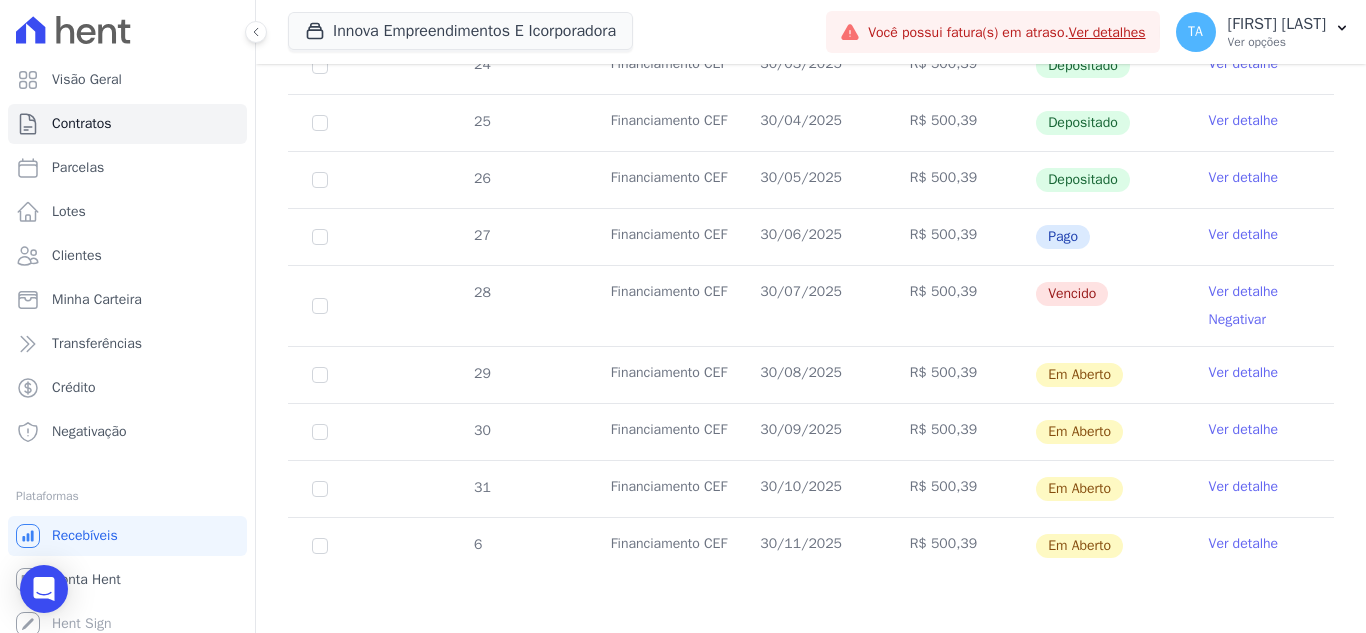 scroll, scrollTop: 593, scrollLeft: 0, axis: vertical 